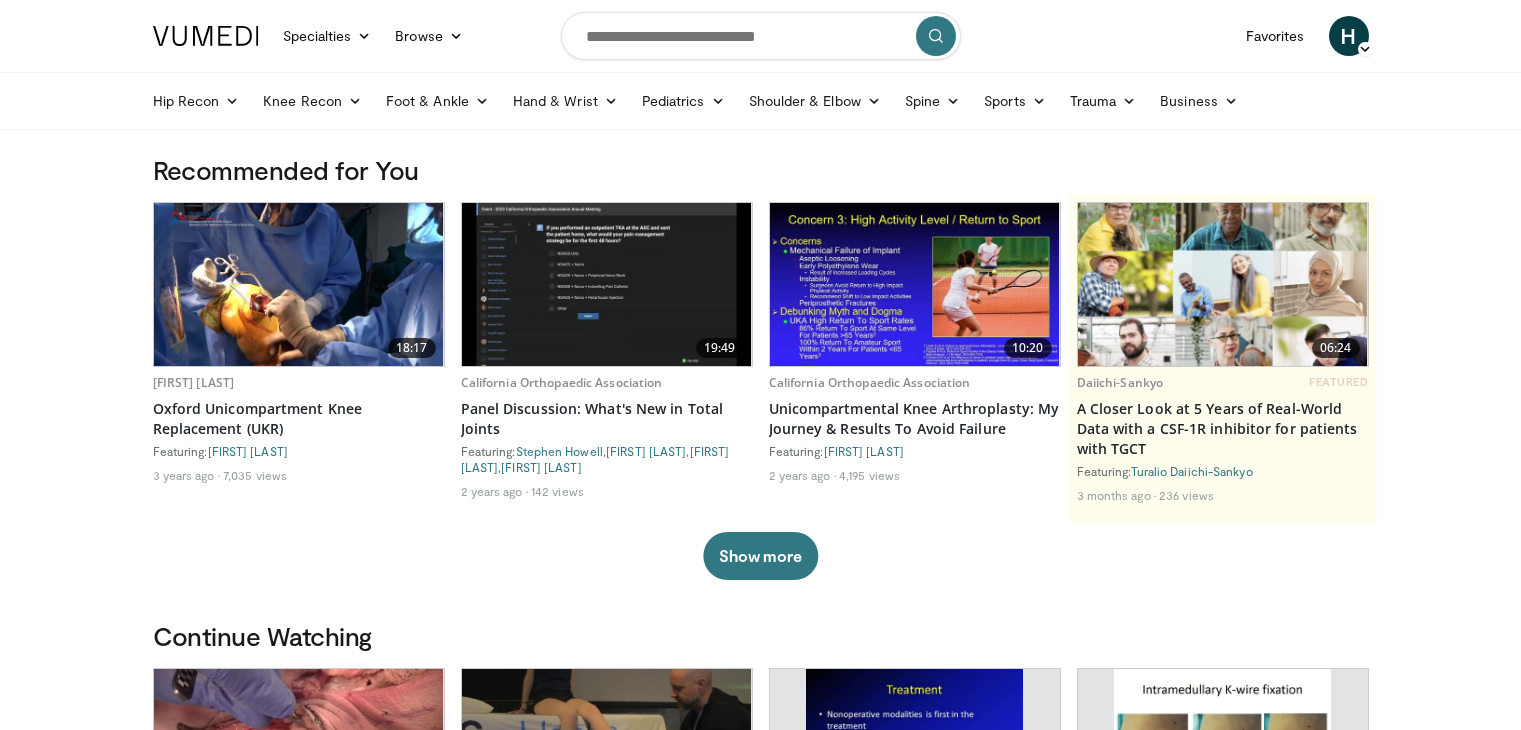 scroll, scrollTop: 0, scrollLeft: 0, axis: both 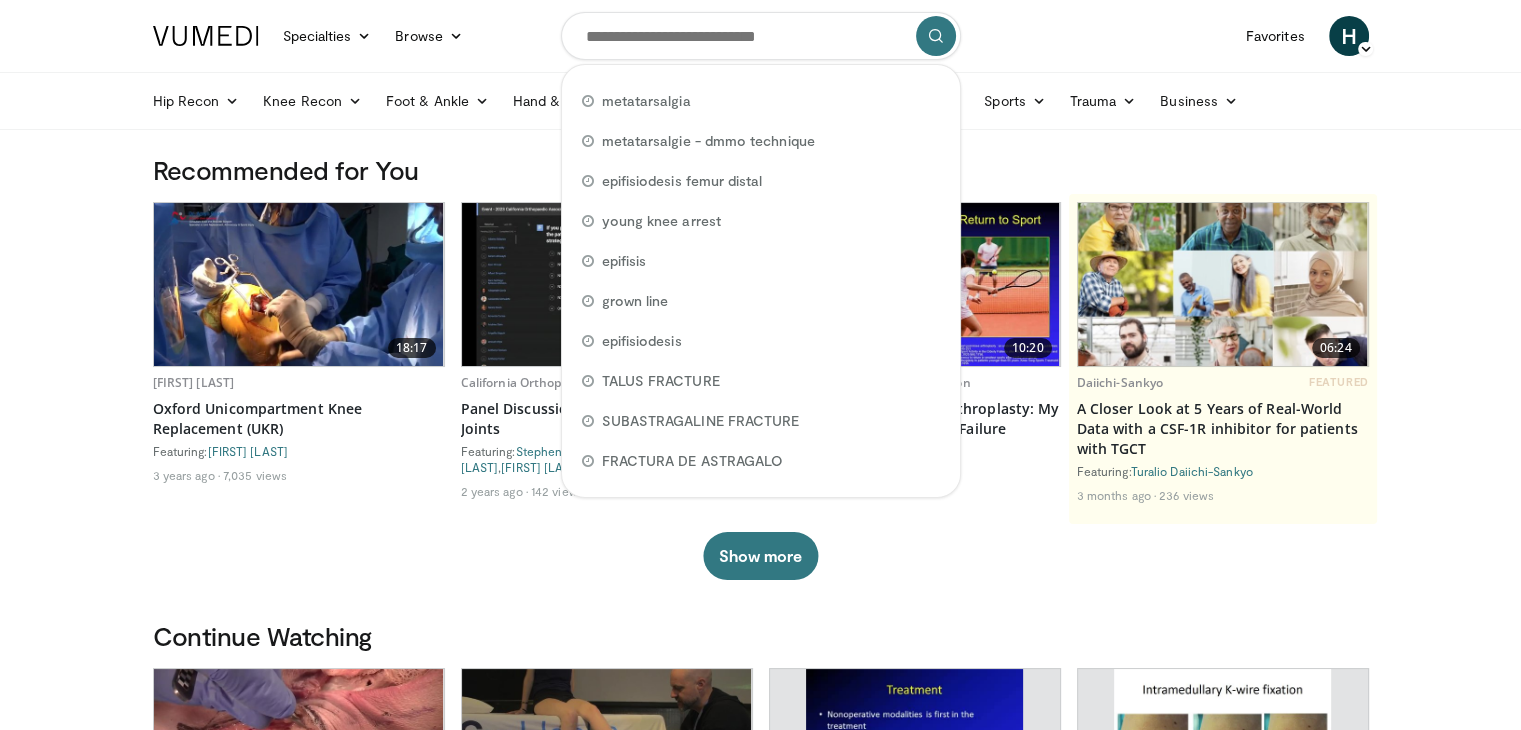 click at bounding box center [761, 36] 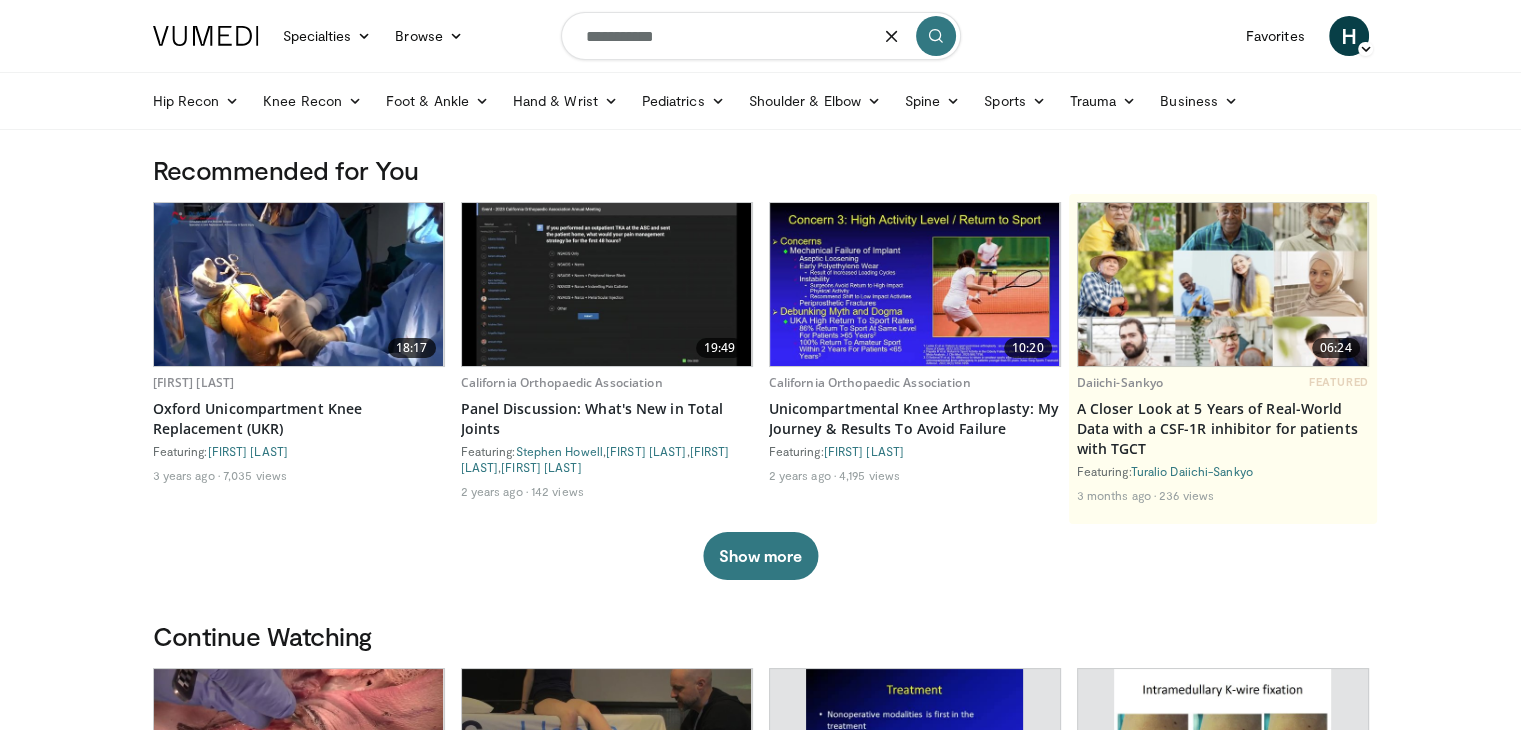 type on "**********" 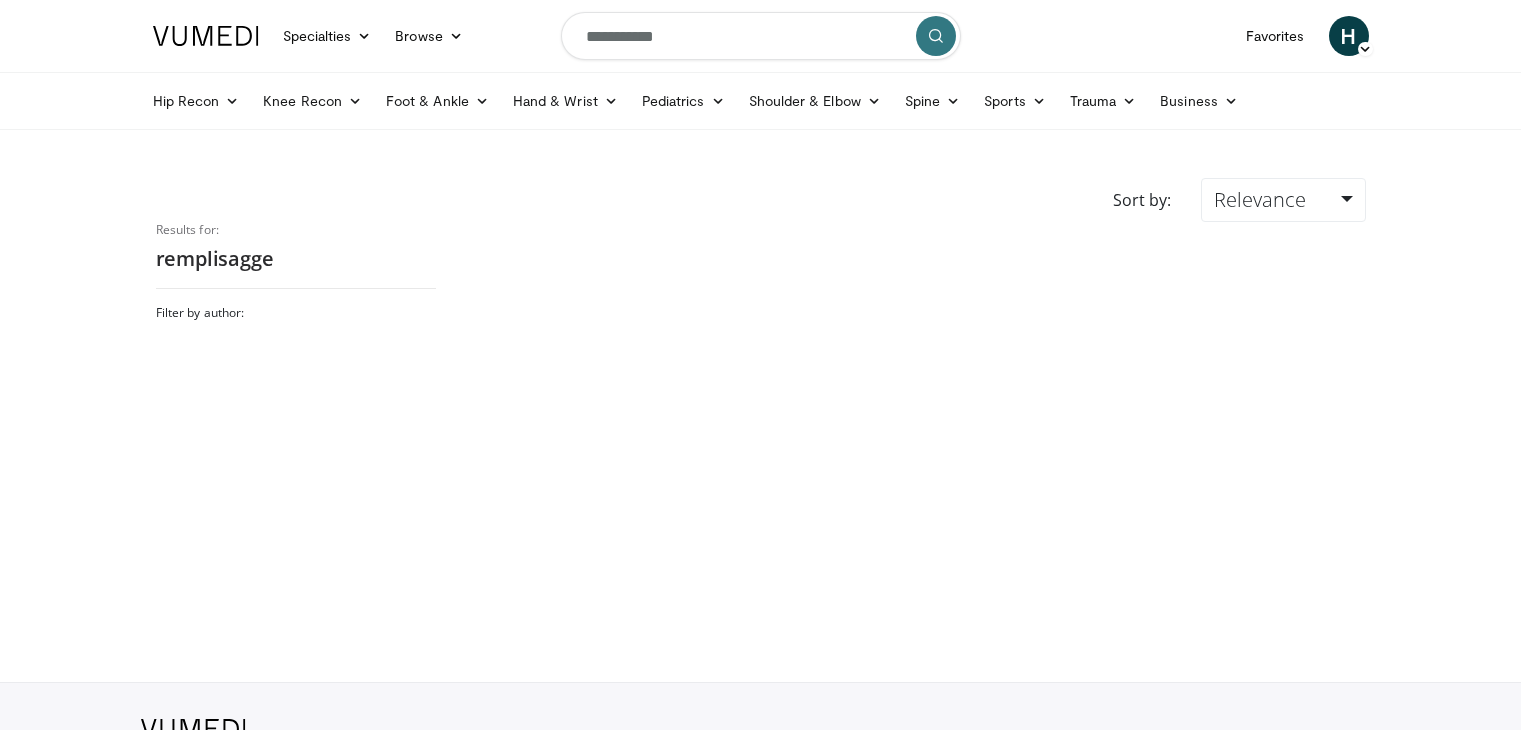 scroll, scrollTop: 0, scrollLeft: 0, axis: both 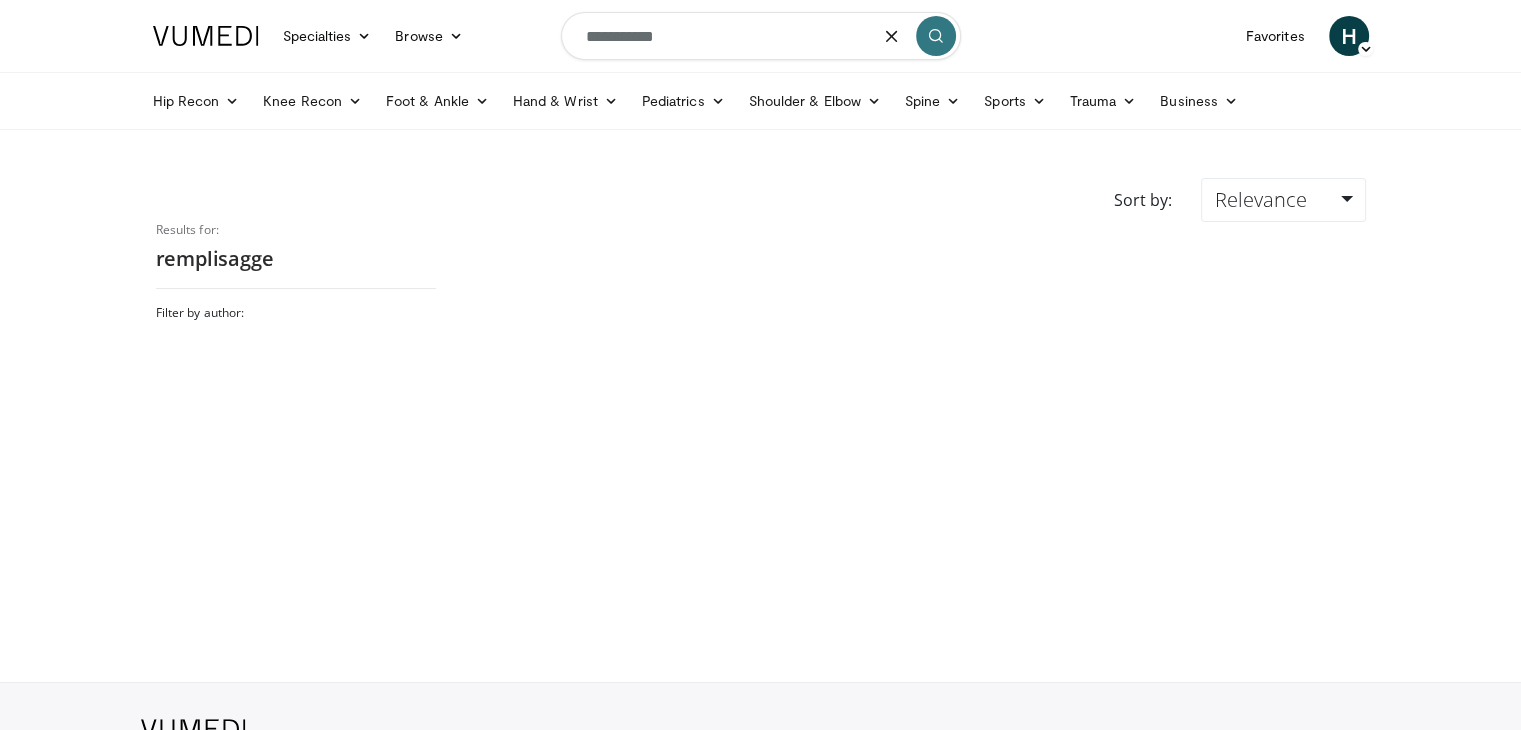 click on "**********" at bounding box center (761, 36) 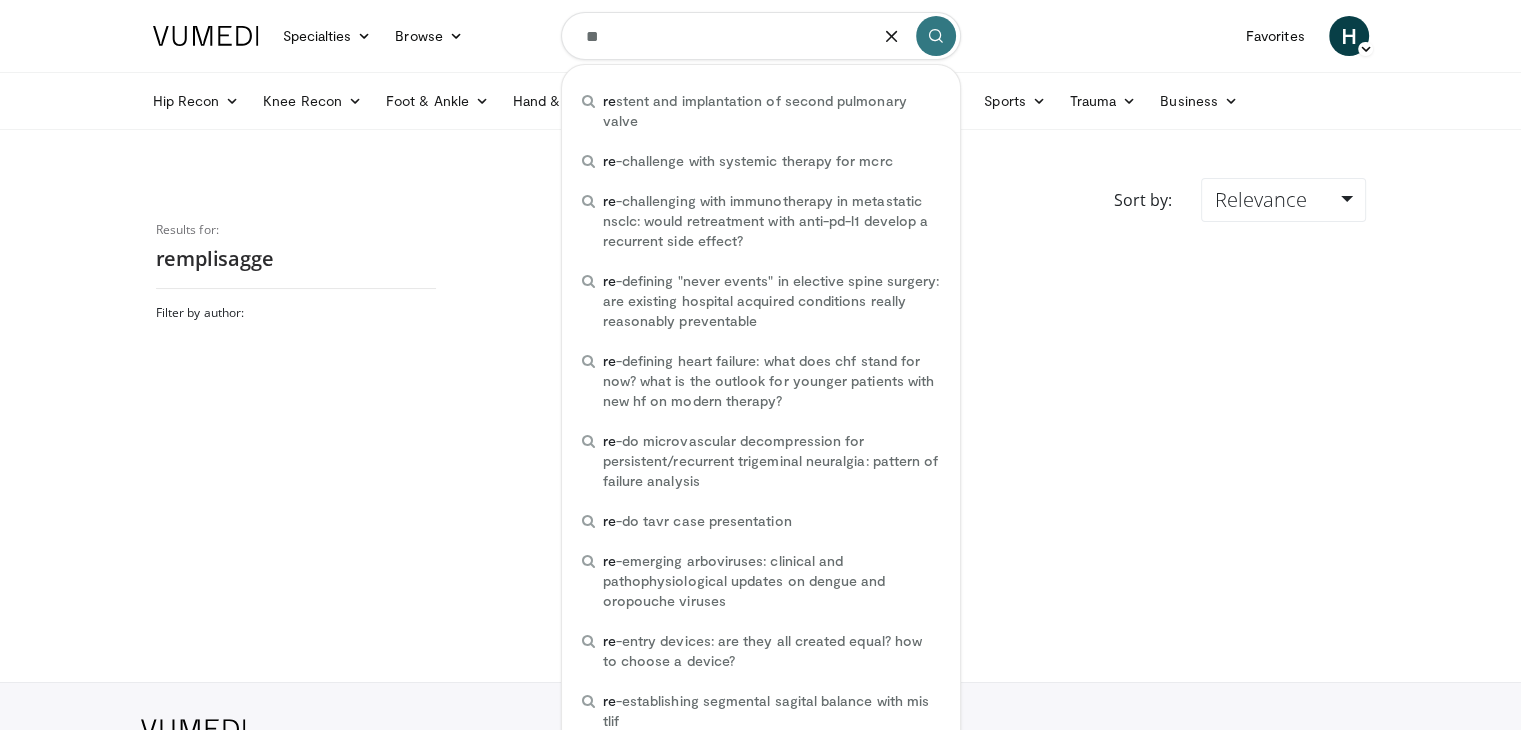 type on "*" 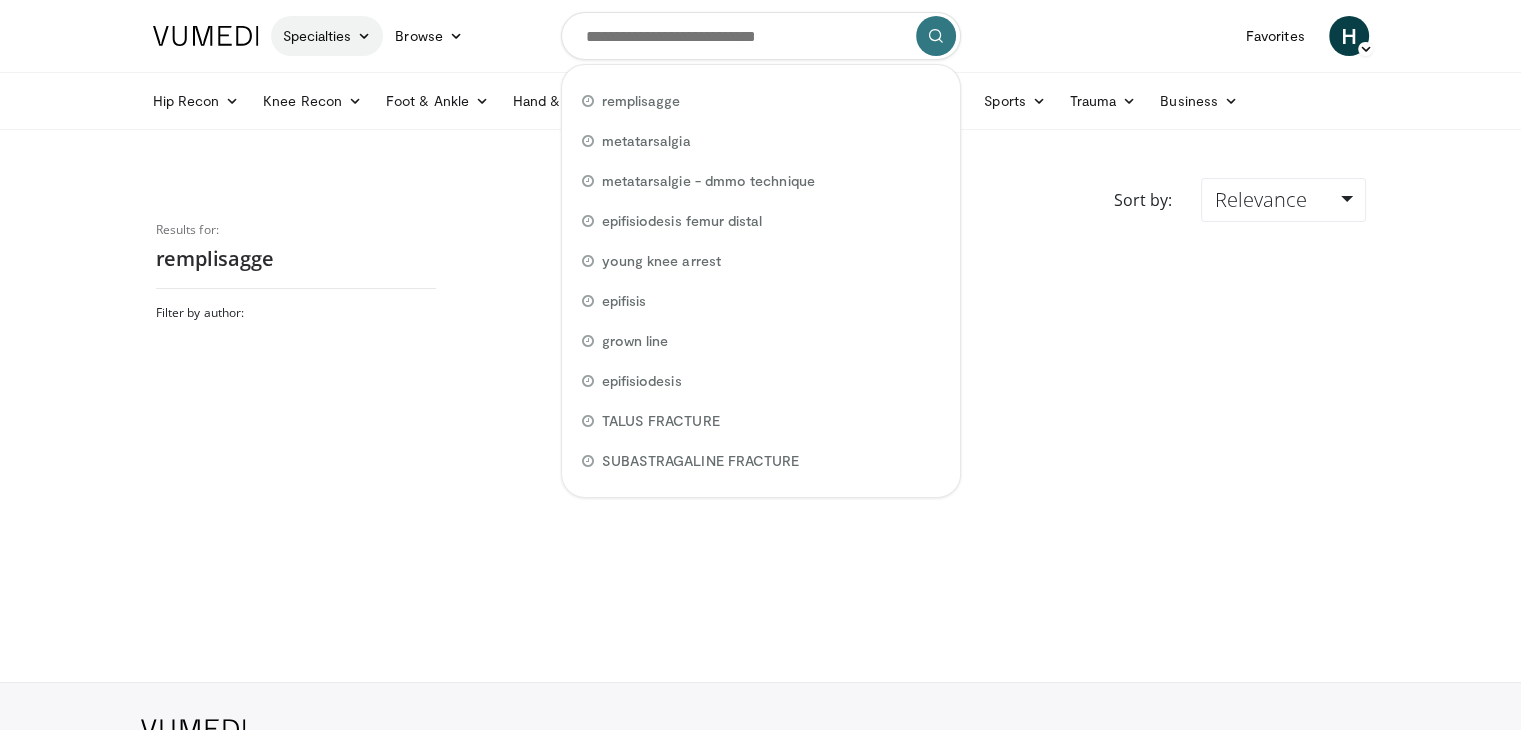 click at bounding box center (364, 36) 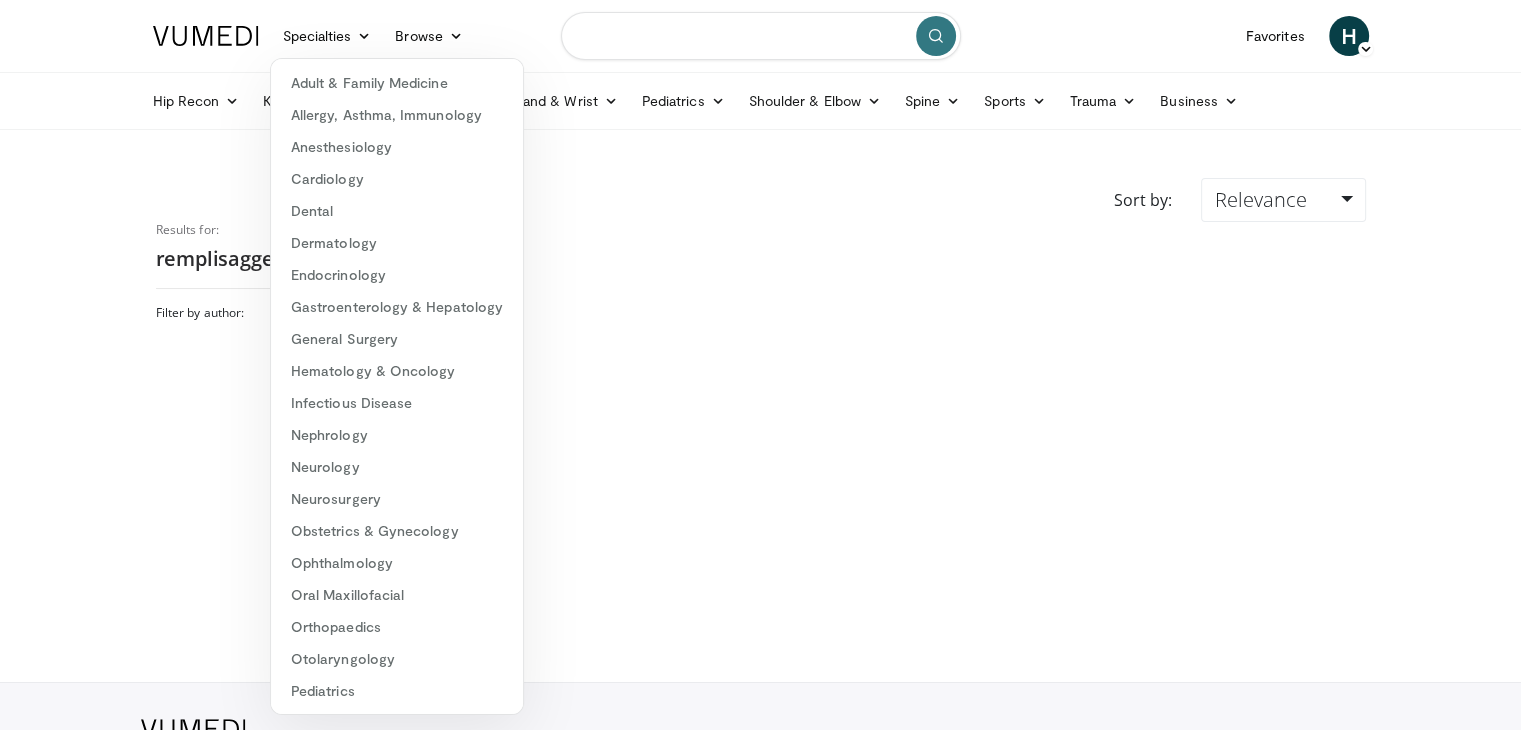 click at bounding box center (761, 36) 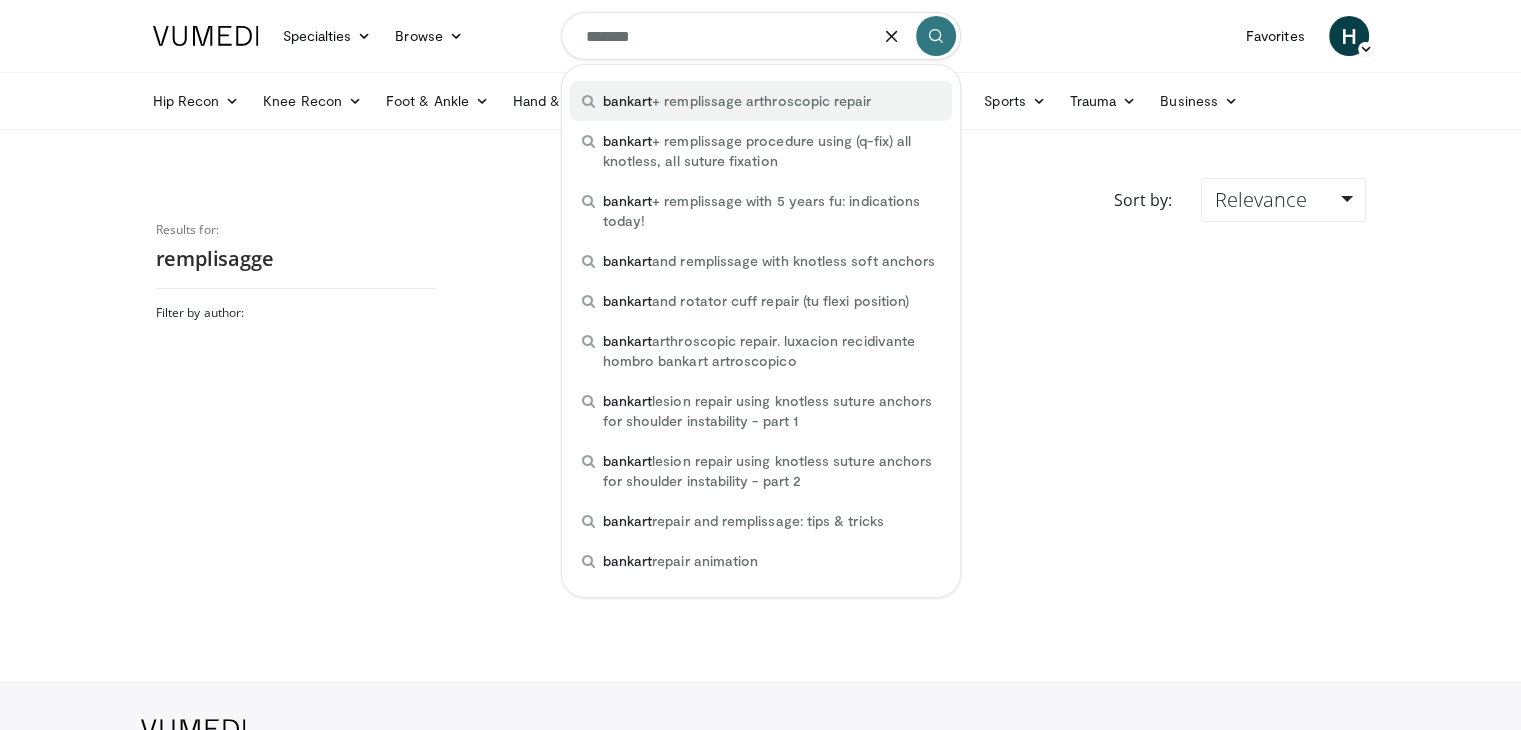click on "bankart  + remplissage arthroscopic repair" at bounding box center (737, 101) 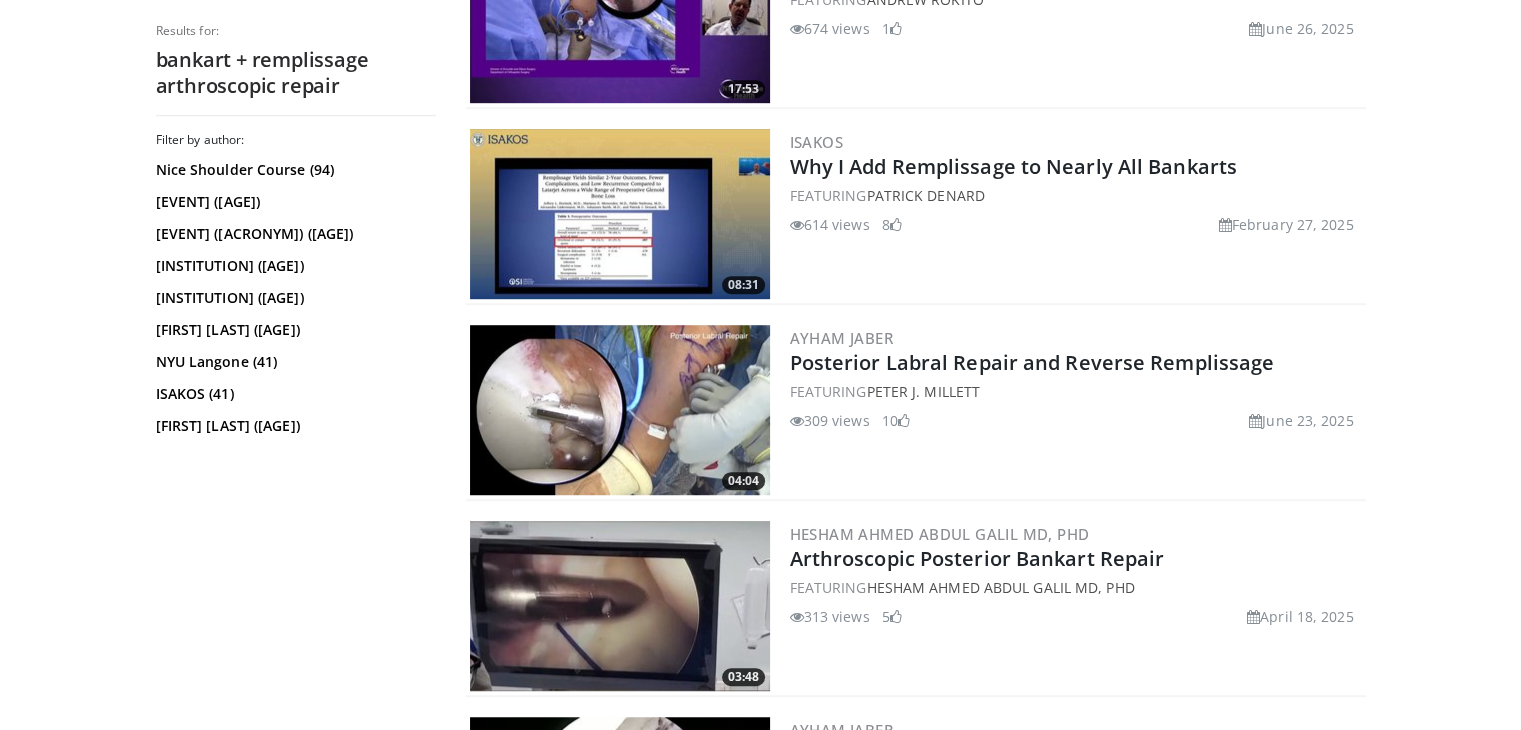 scroll, scrollTop: 1268, scrollLeft: 0, axis: vertical 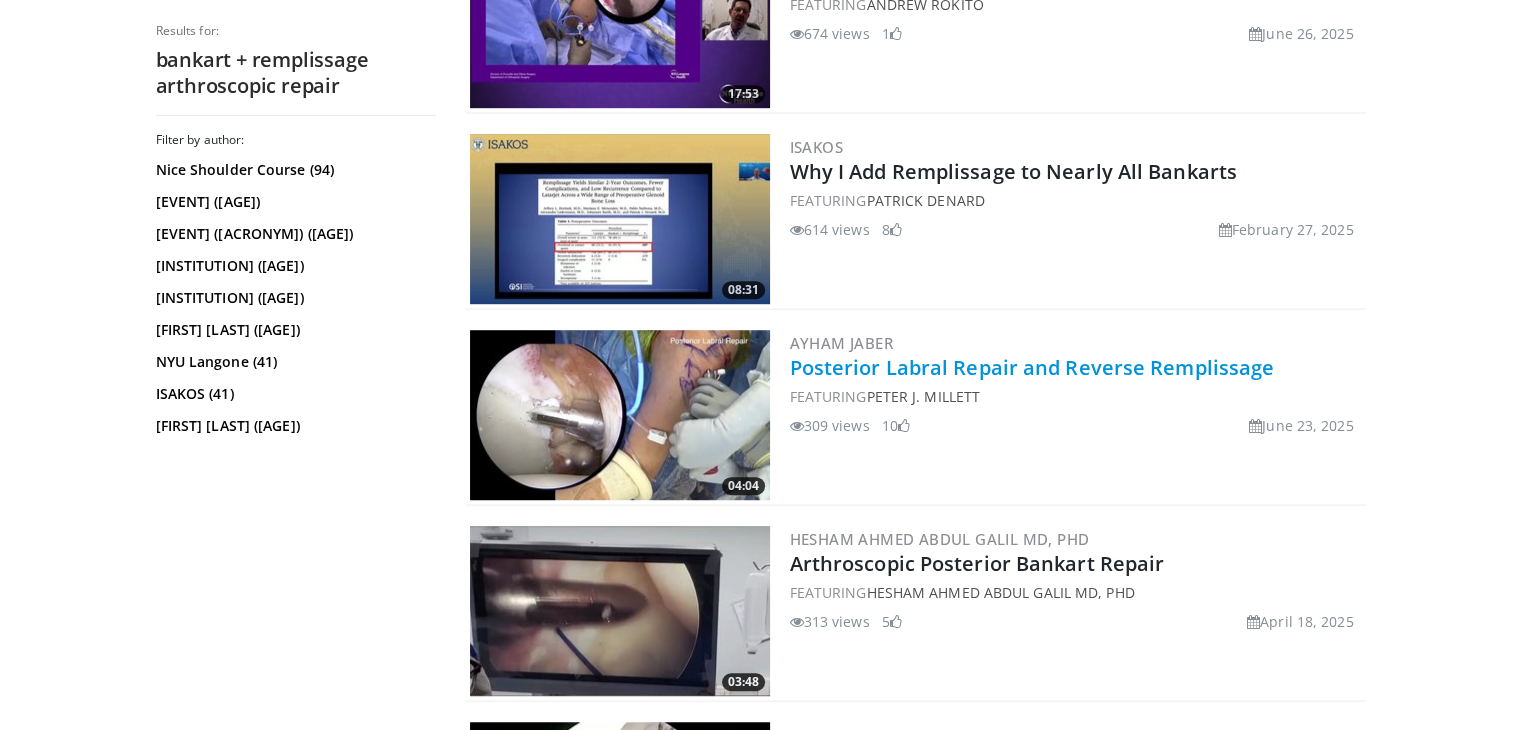 click on "Posterior Labral Repair and Reverse Remplissage" at bounding box center [1032, 367] 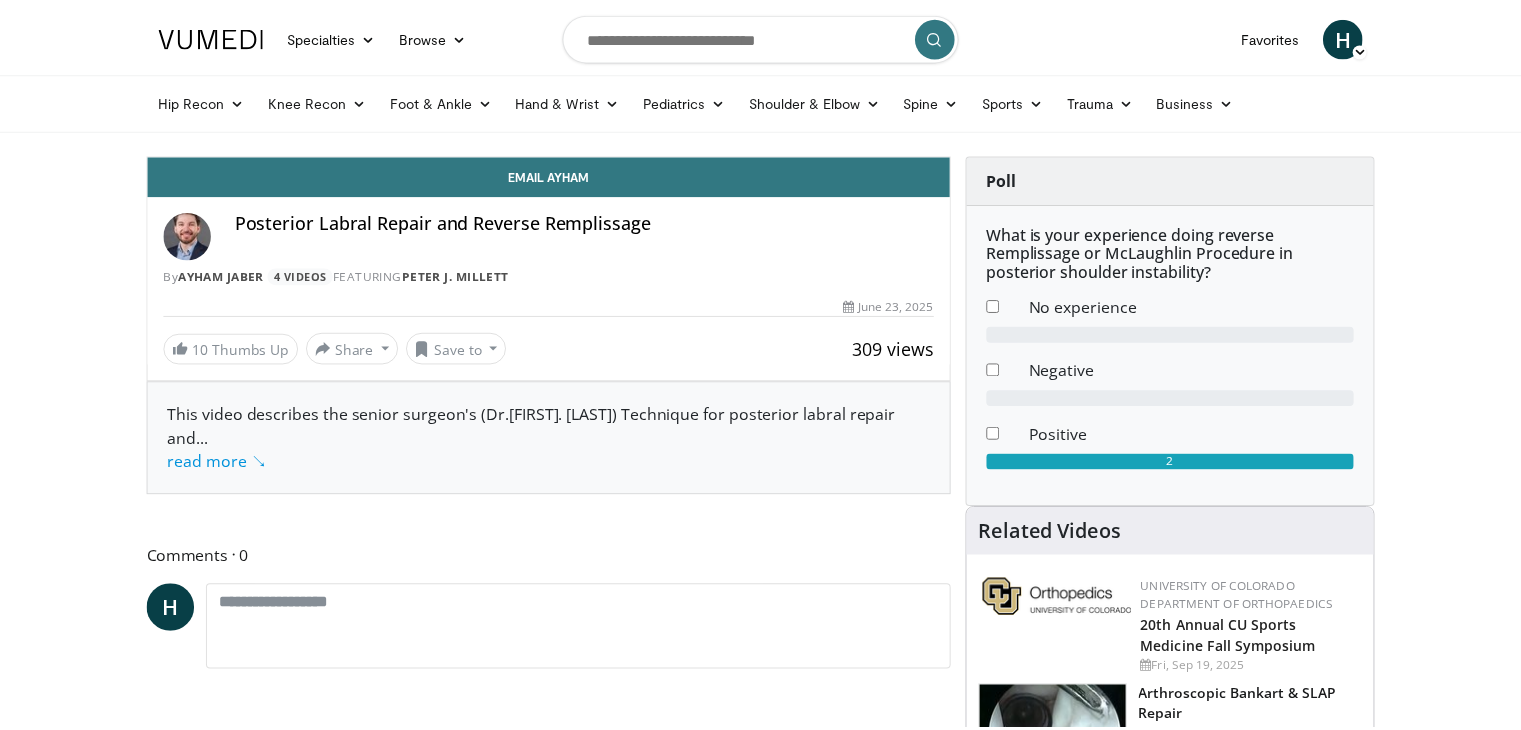 scroll, scrollTop: 0, scrollLeft: 0, axis: both 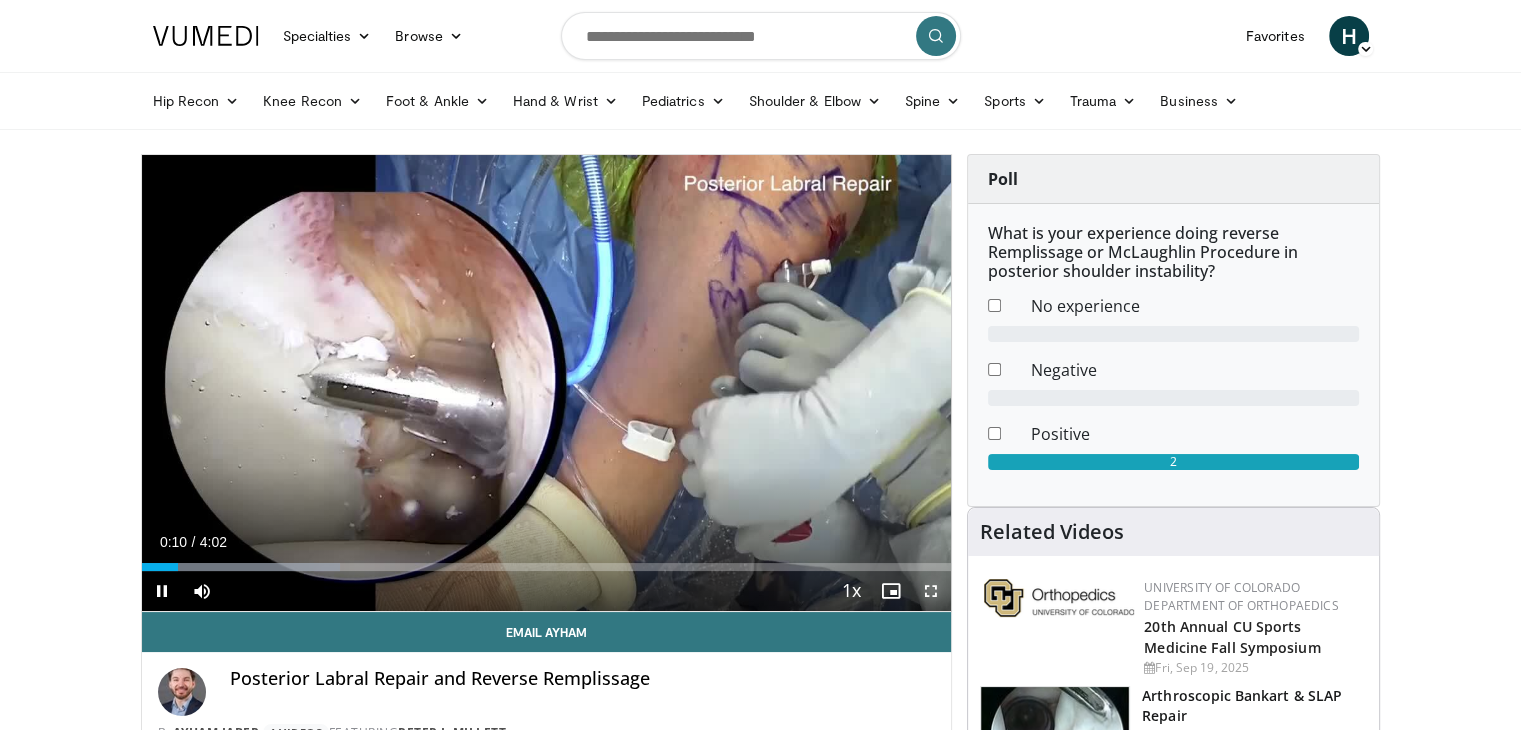click at bounding box center (931, 591) 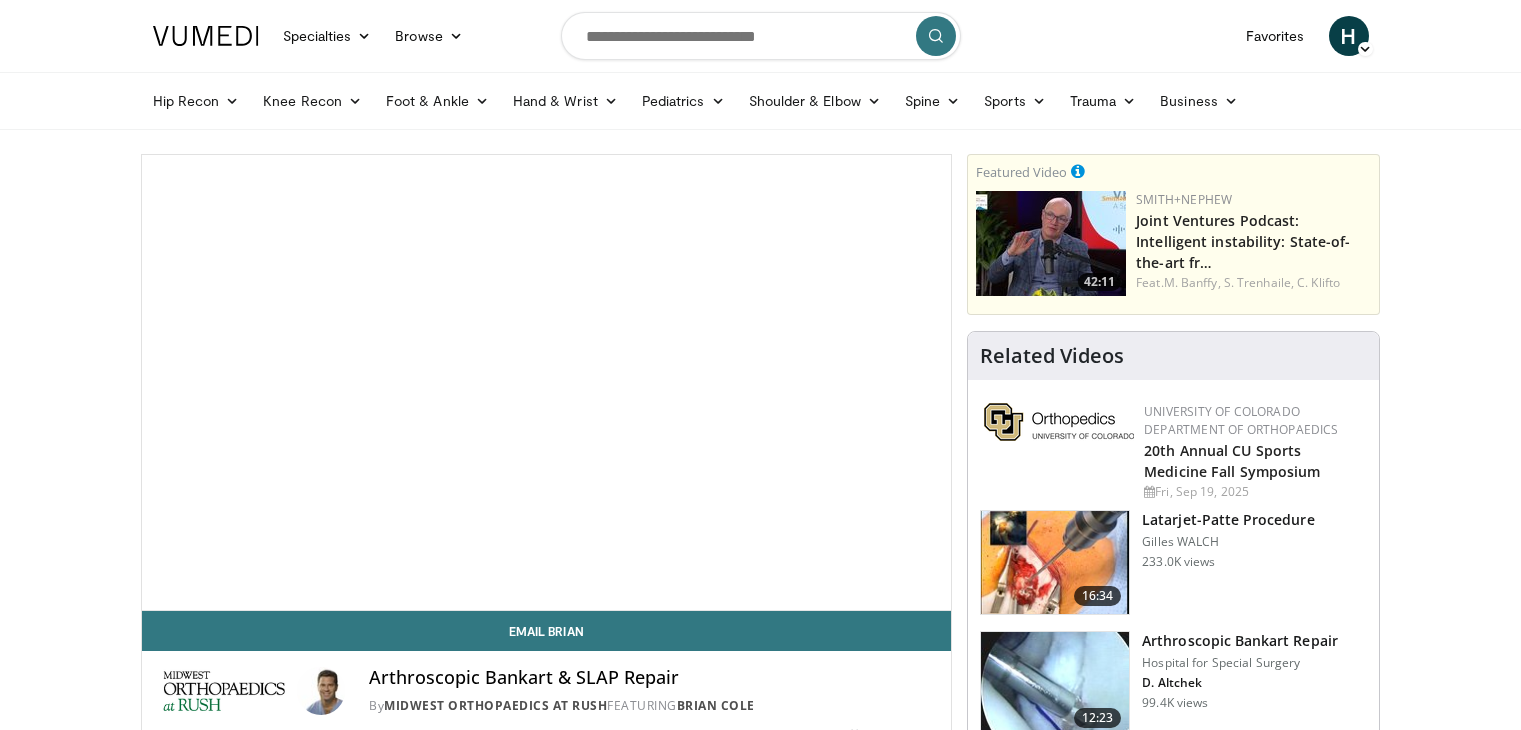 scroll, scrollTop: 0, scrollLeft: 0, axis: both 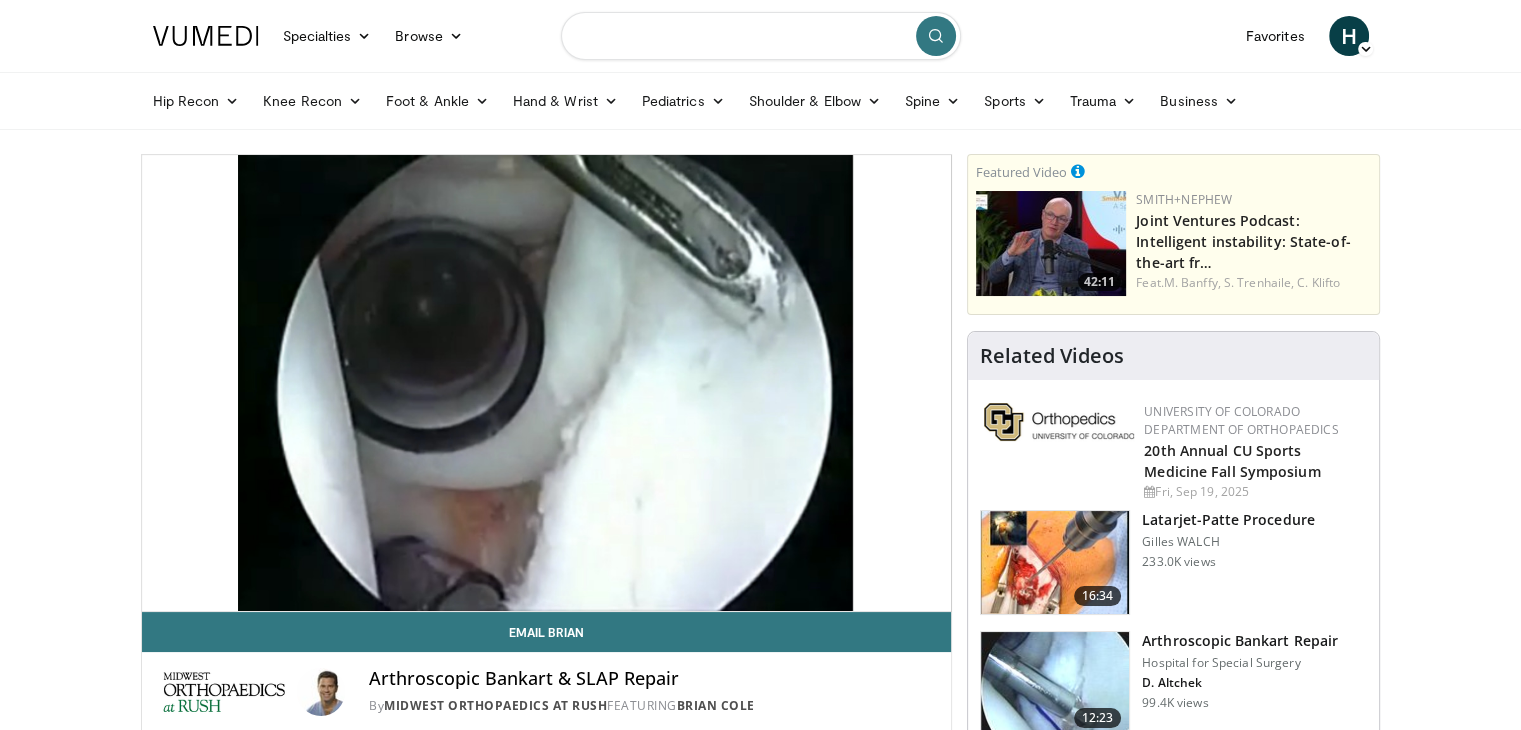 click at bounding box center [761, 36] 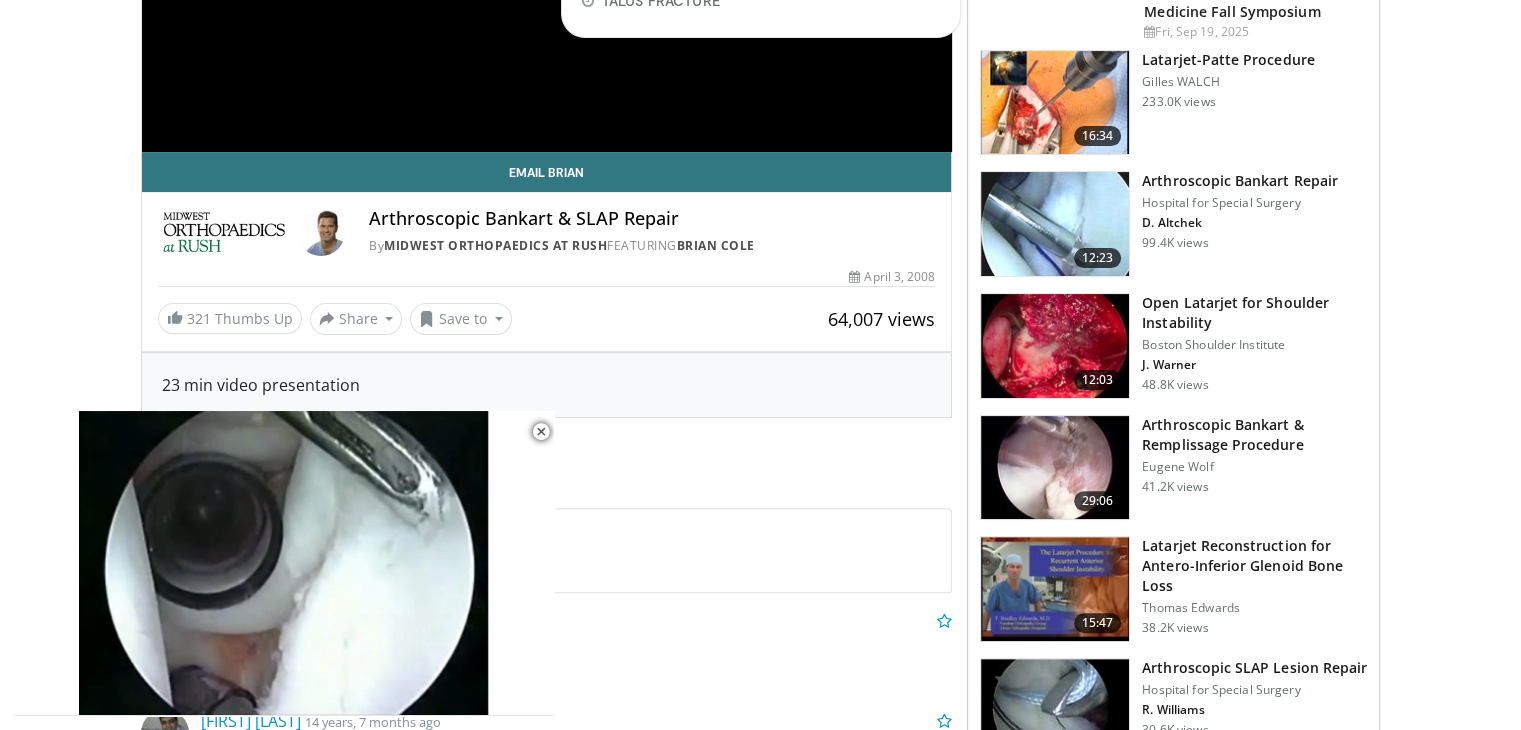 scroll, scrollTop: 464, scrollLeft: 0, axis: vertical 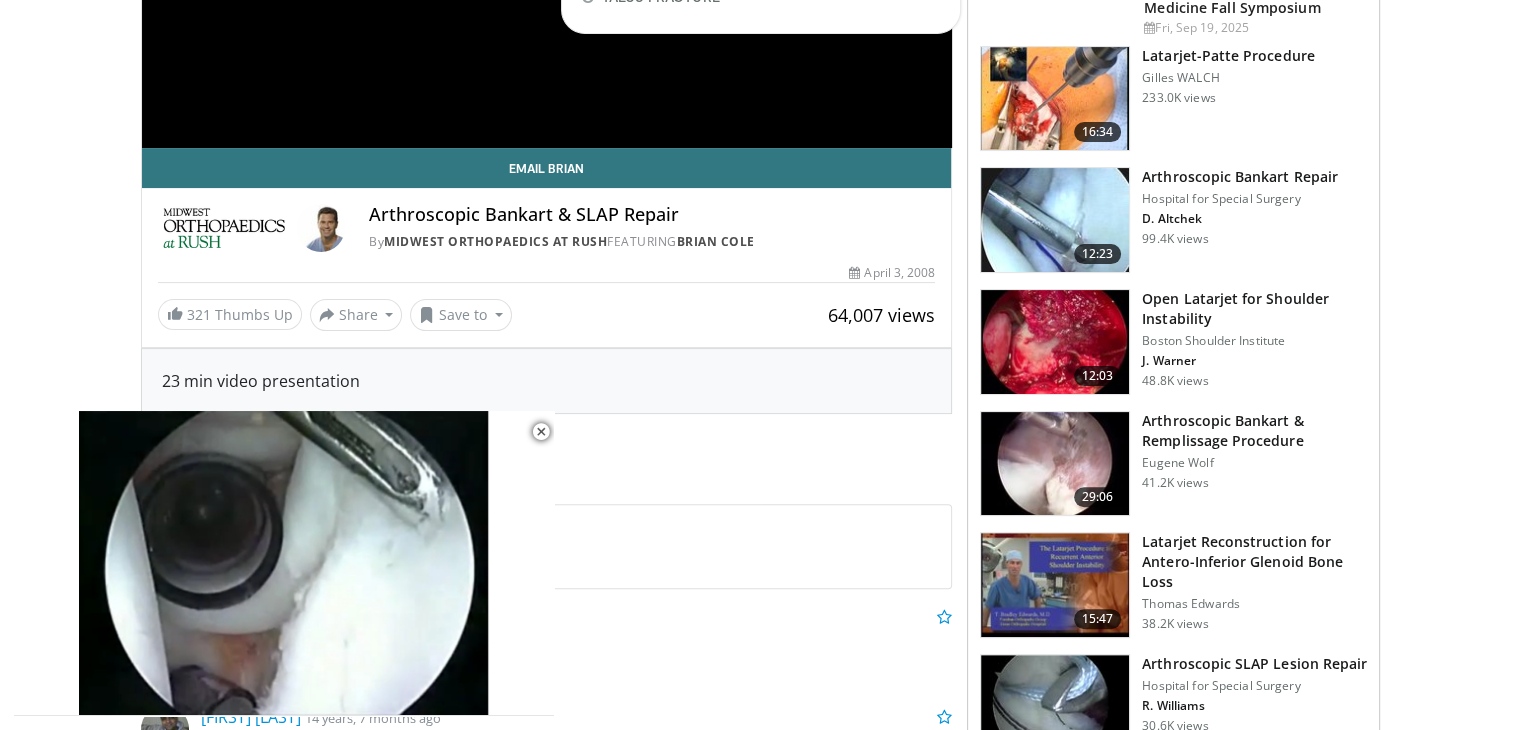 click on "Open Latarjet for Shoulder Instability" at bounding box center [1254, 309] 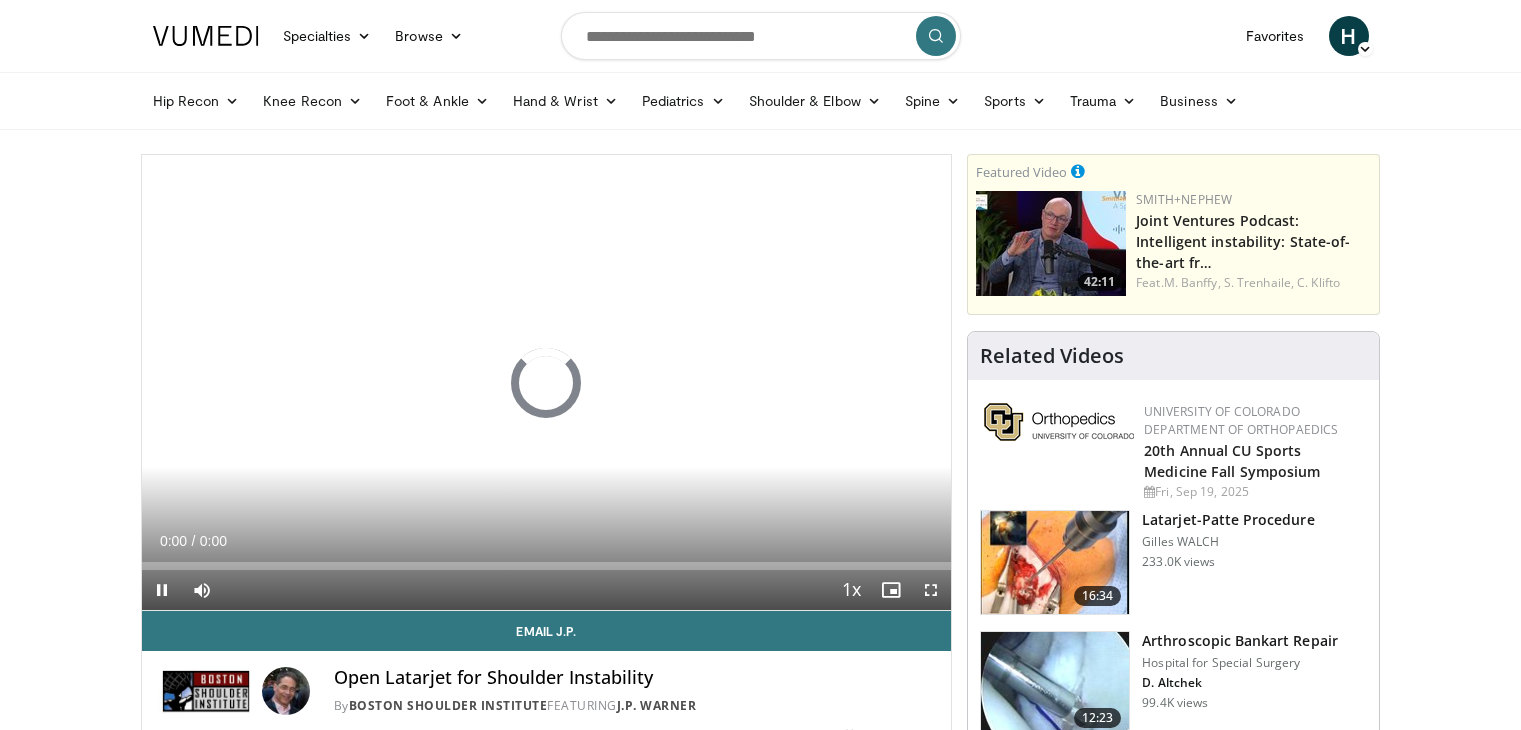 scroll, scrollTop: 0, scrollLeft: 0, axis: both 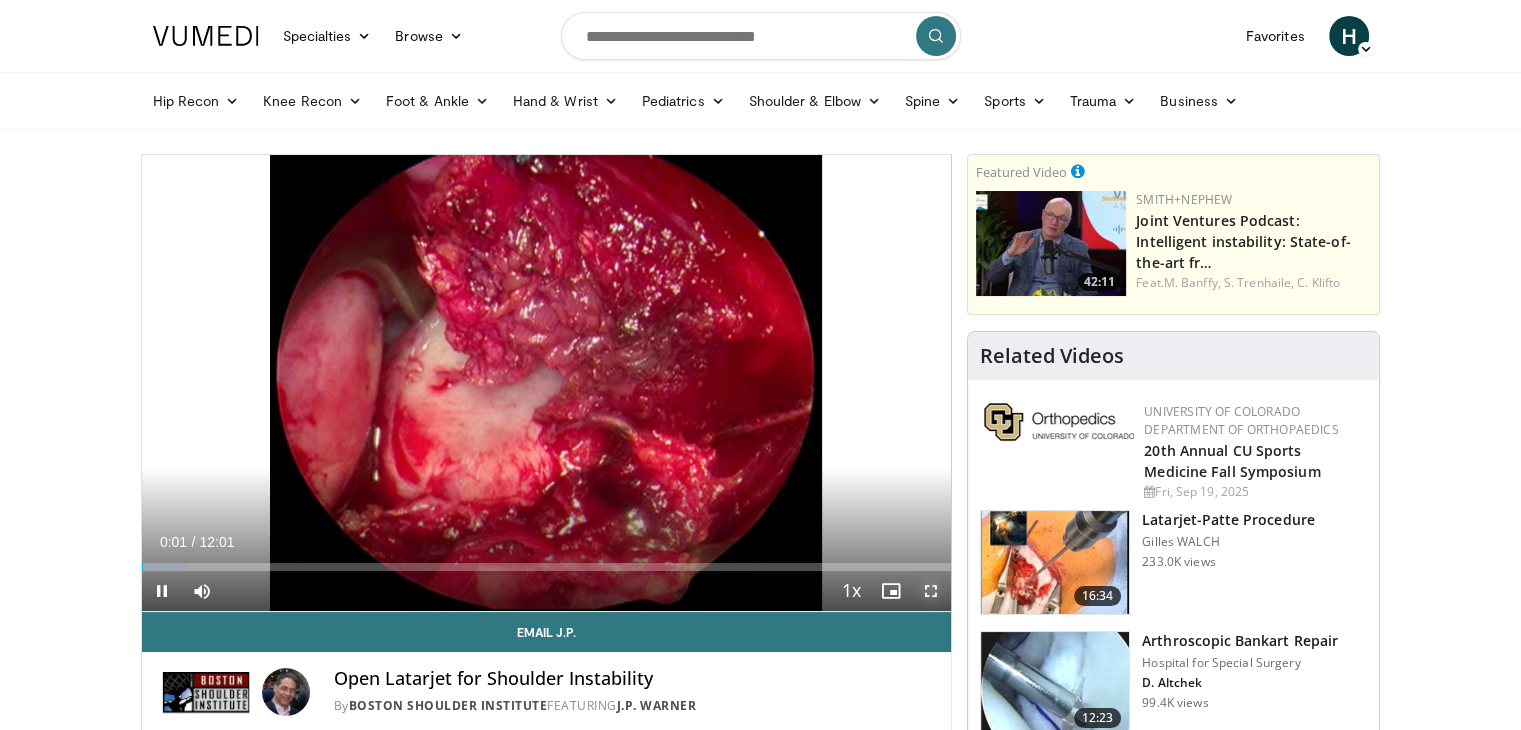 click at bounding box center (931, 591) 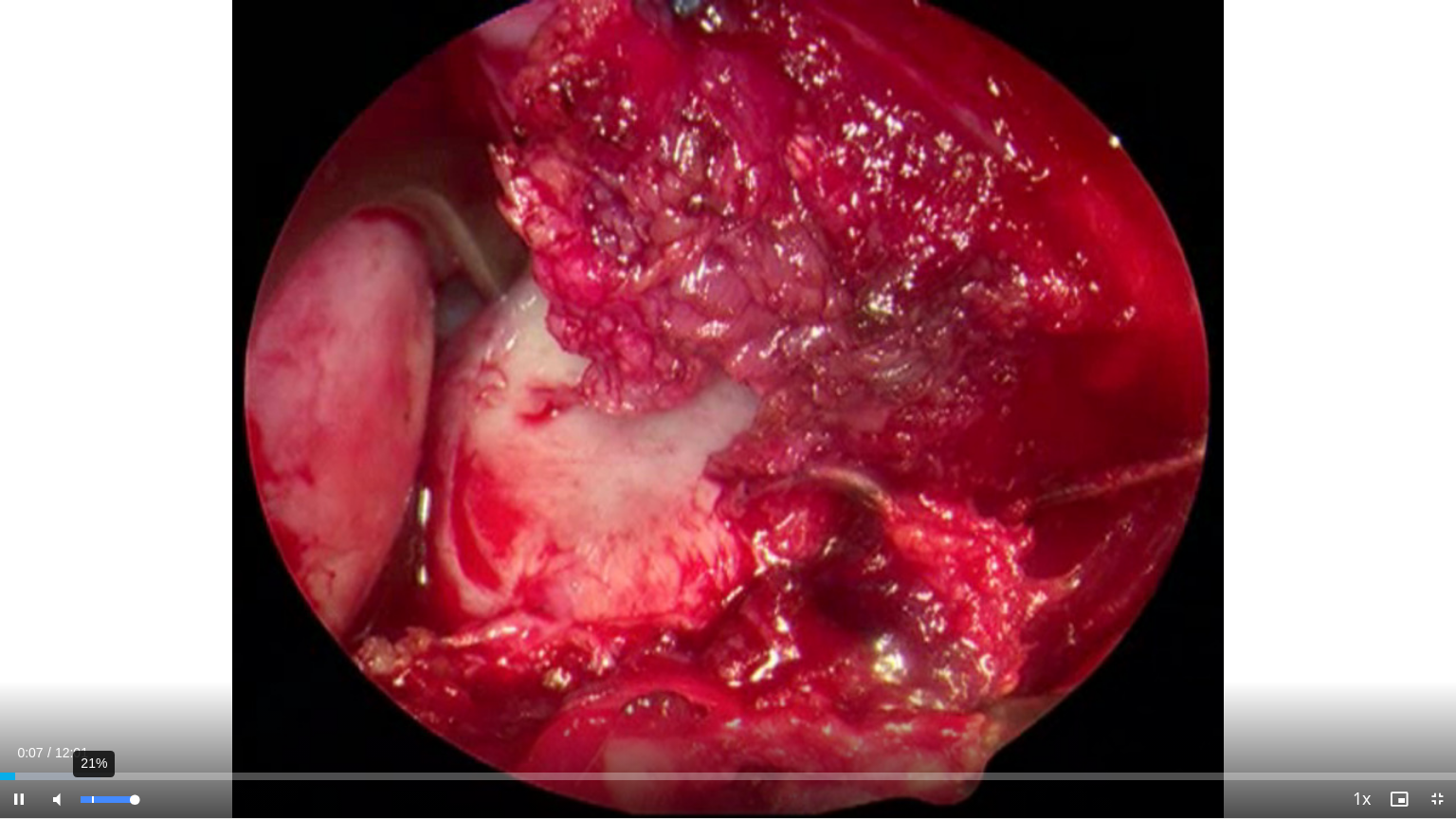 click on "21%" at bounding box center (107, 799) 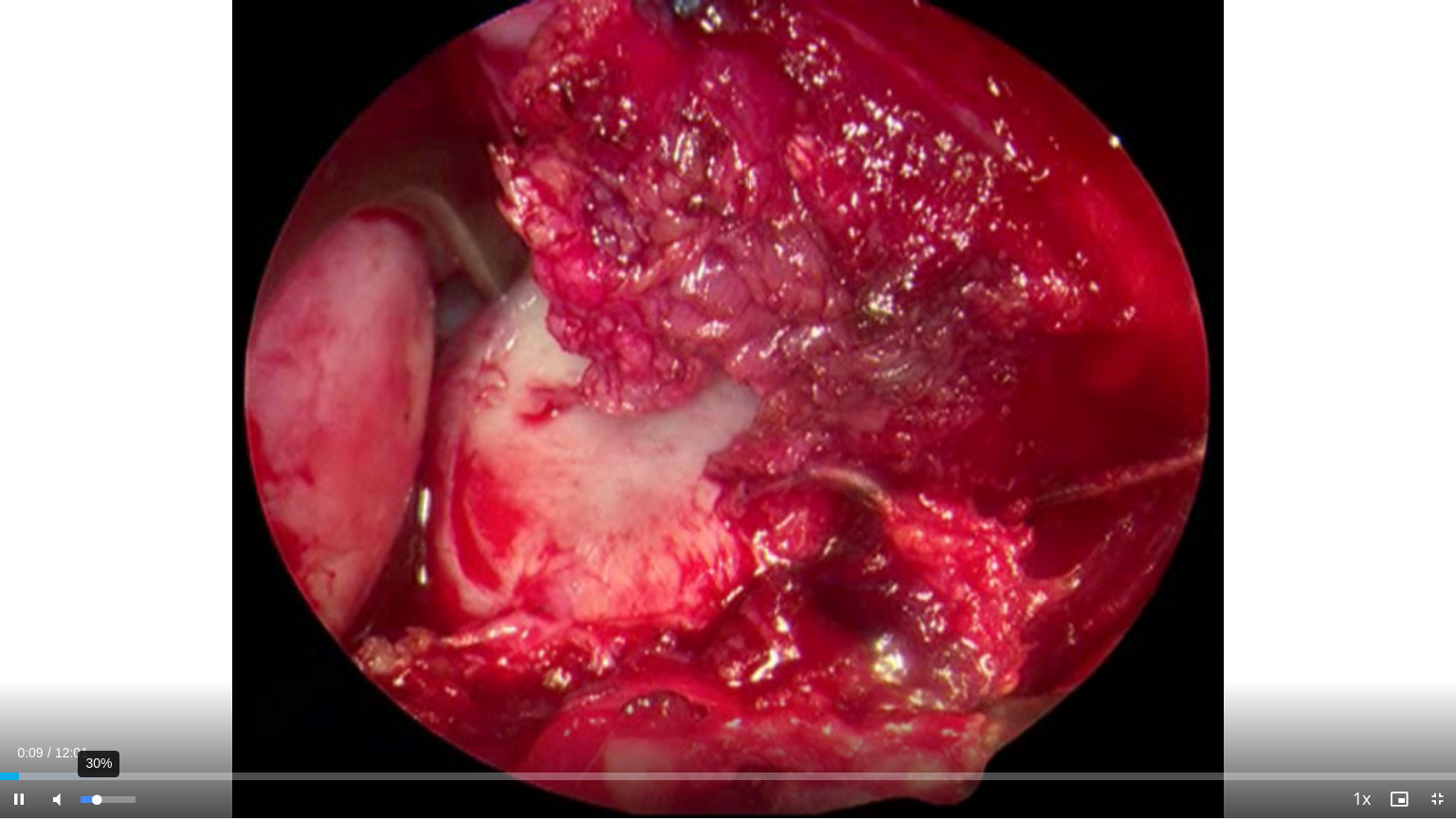 click at bounding box center (88, 799) 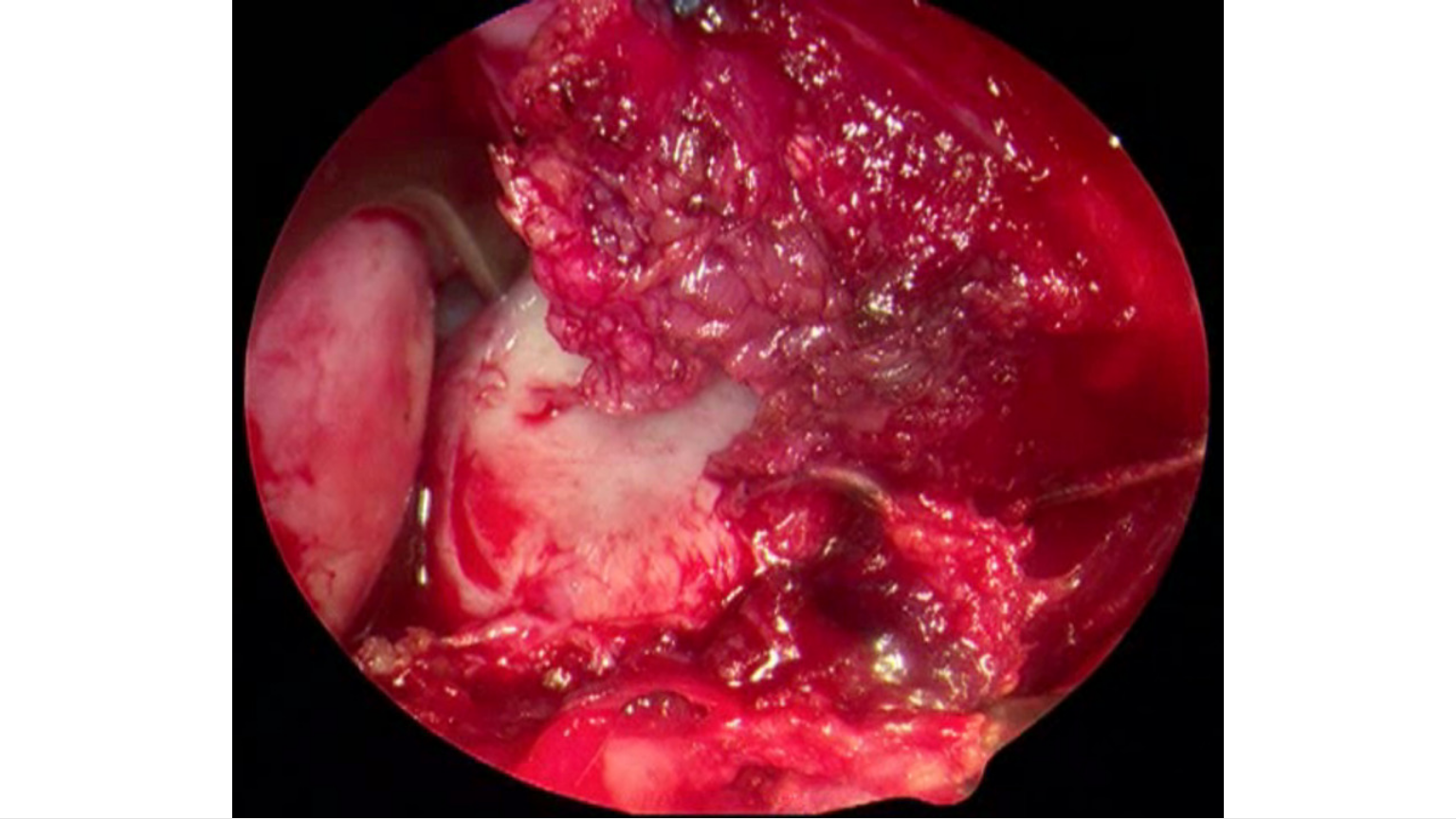 click on "10 seconds
Tap to unmute" at bounding box center (728, 409) 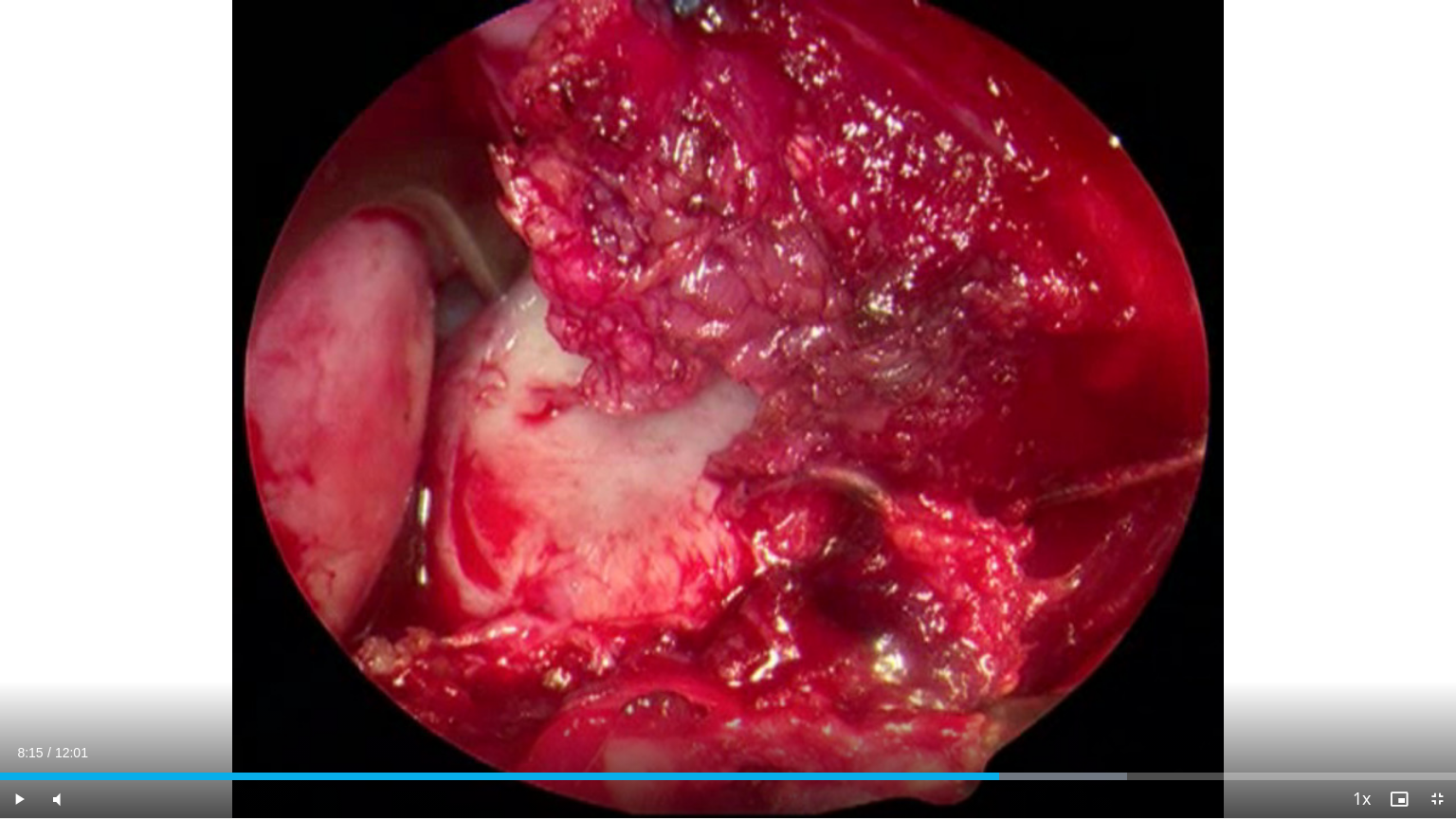click on "10 seconds
Tap to unmute" at bounding box center [728, 409] 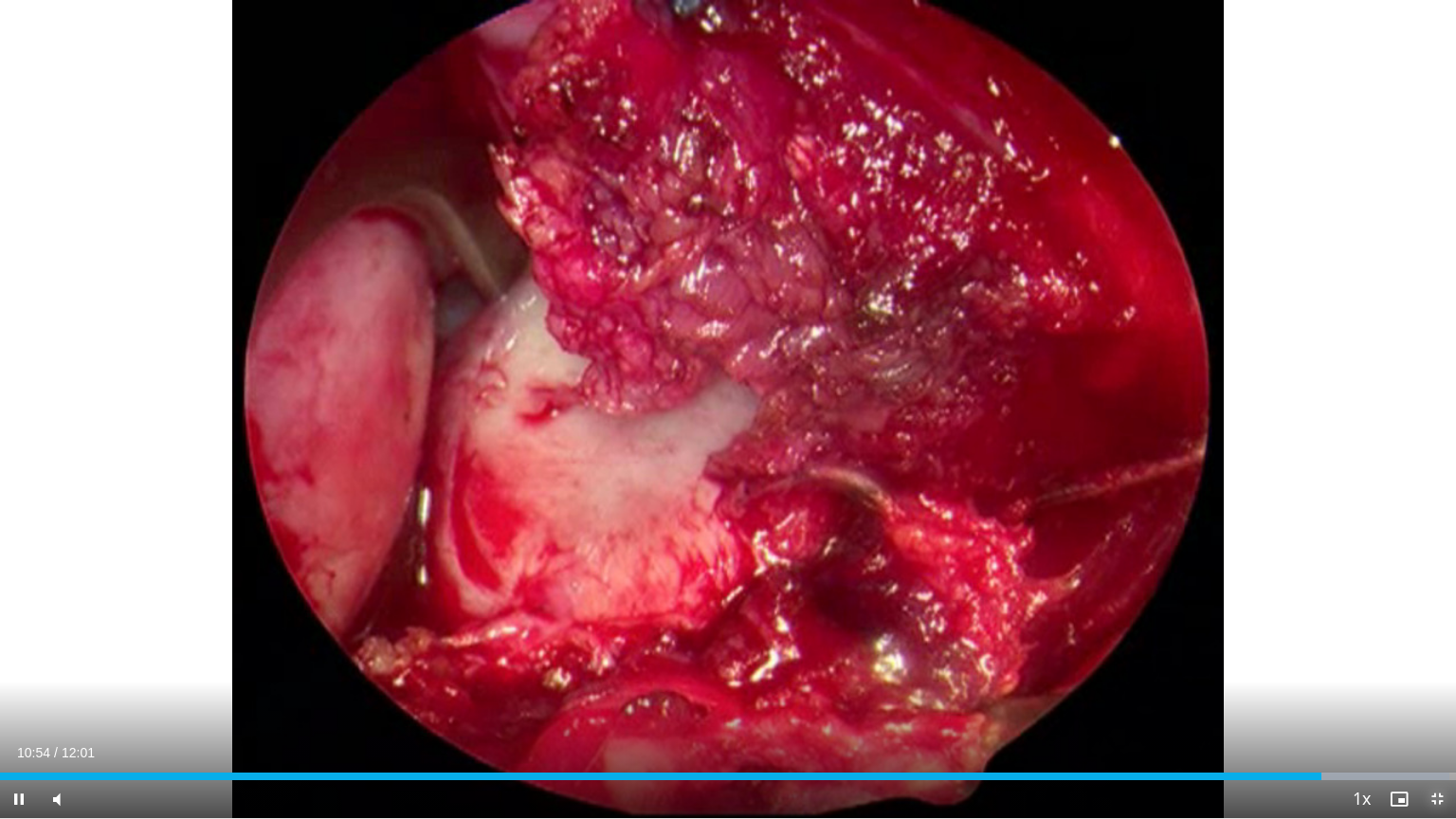 click at bounding box center (1437, 799) 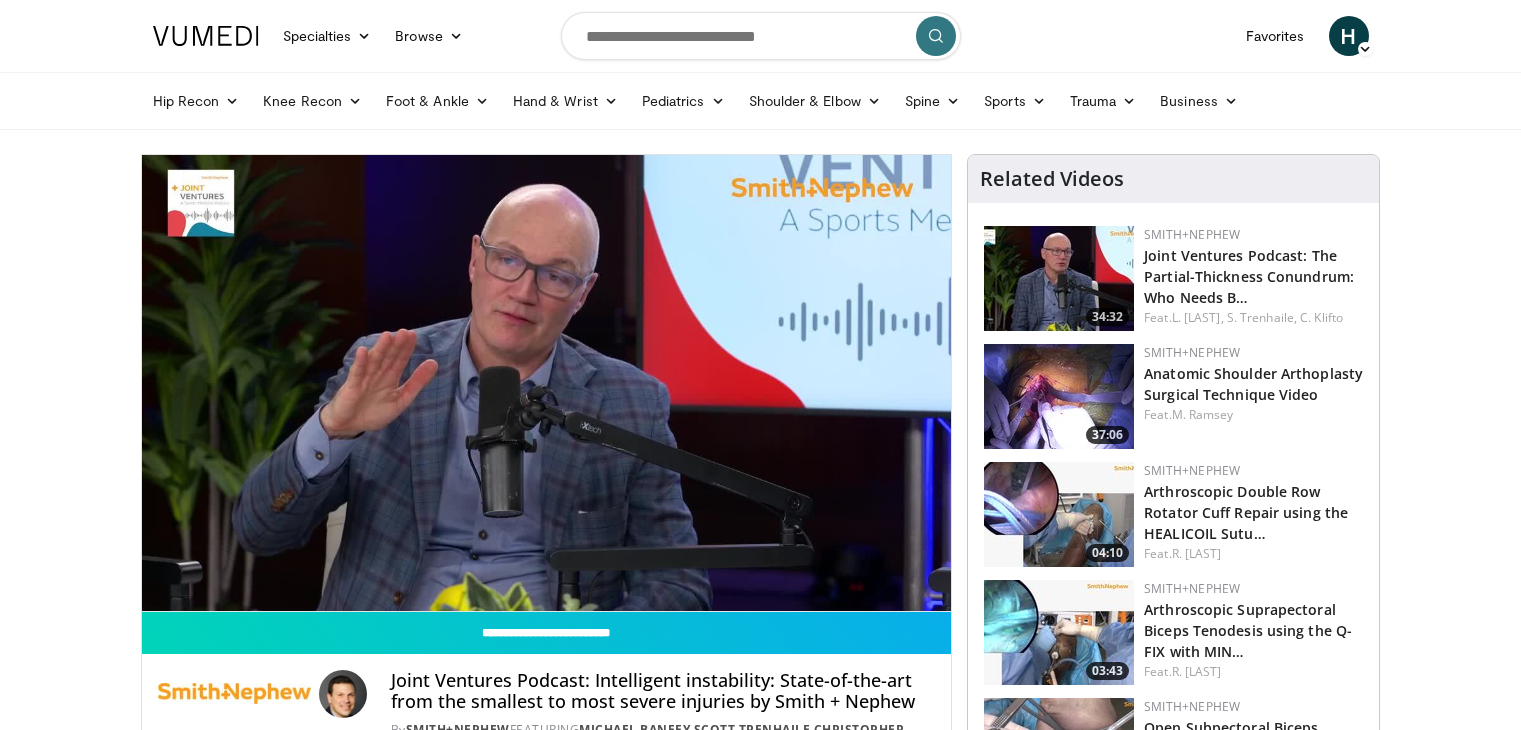 scroll, scrollTop: 0, scrollLeft: 0, axis: both 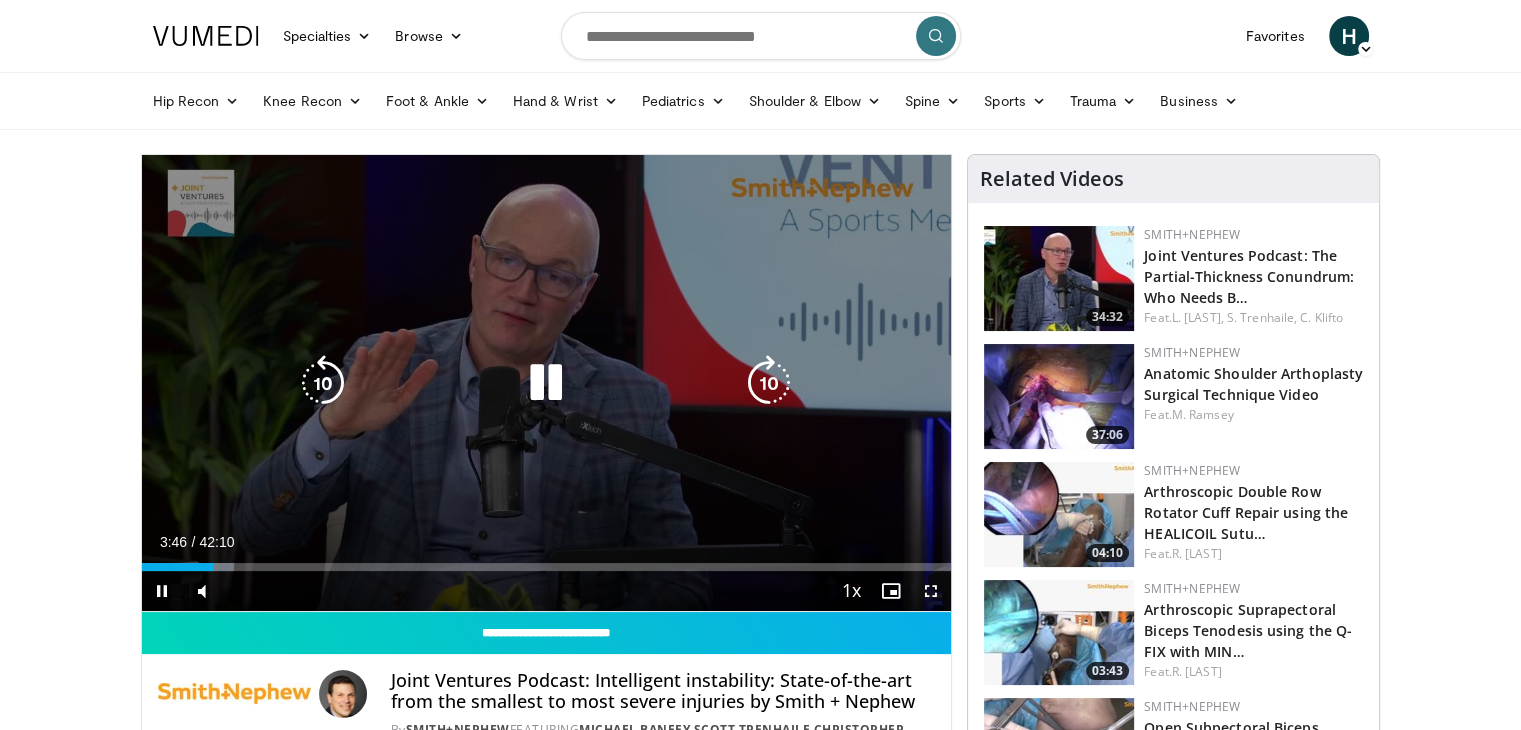 click at bounding box center (546, 383) 